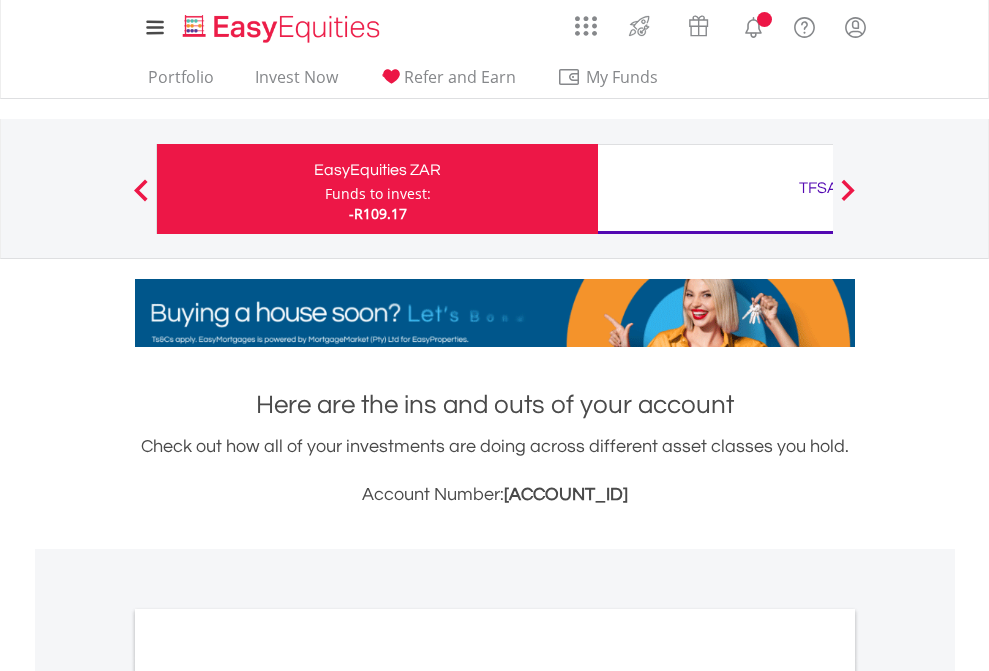 scroll, scrollTop: 0, scrollLeft: 0, axis: both 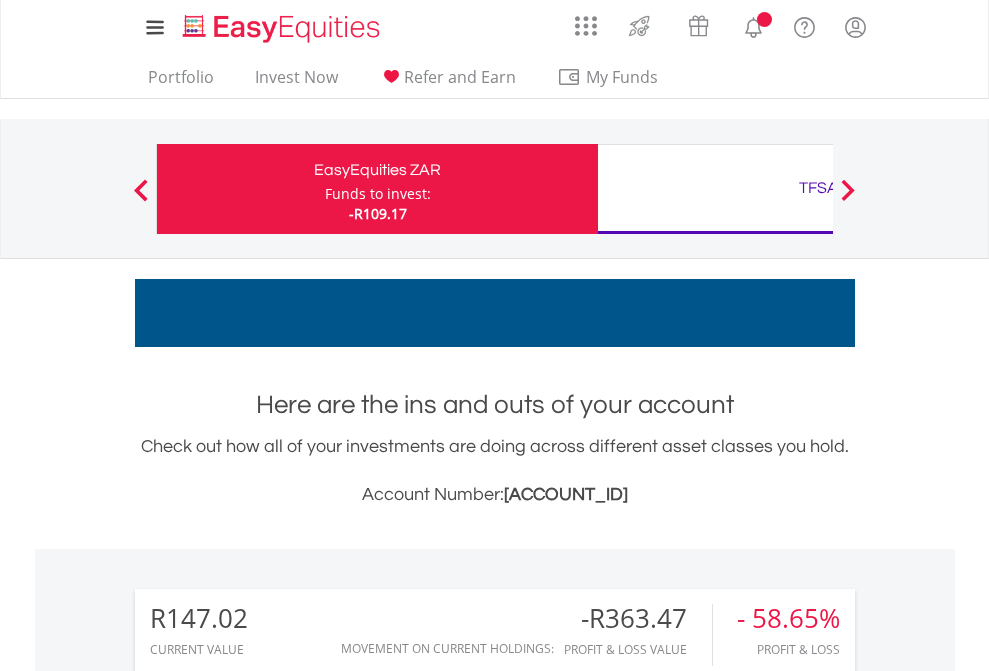 click on "Funds to invest:" at bounding box center [378, 194] 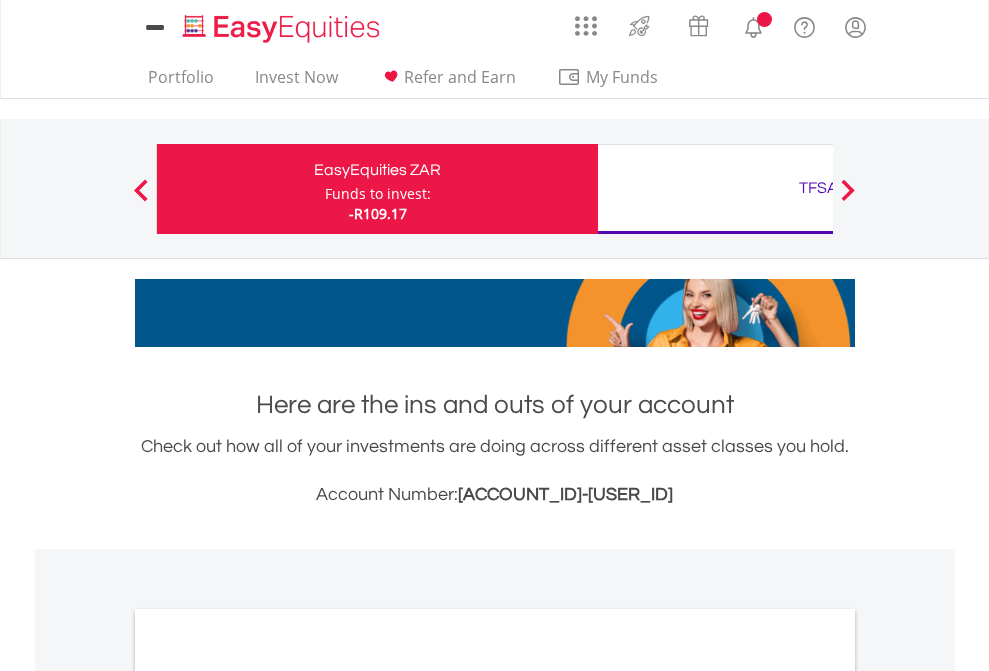 scroll, scrollTop: 0, scrollLeft: 0, axis: both 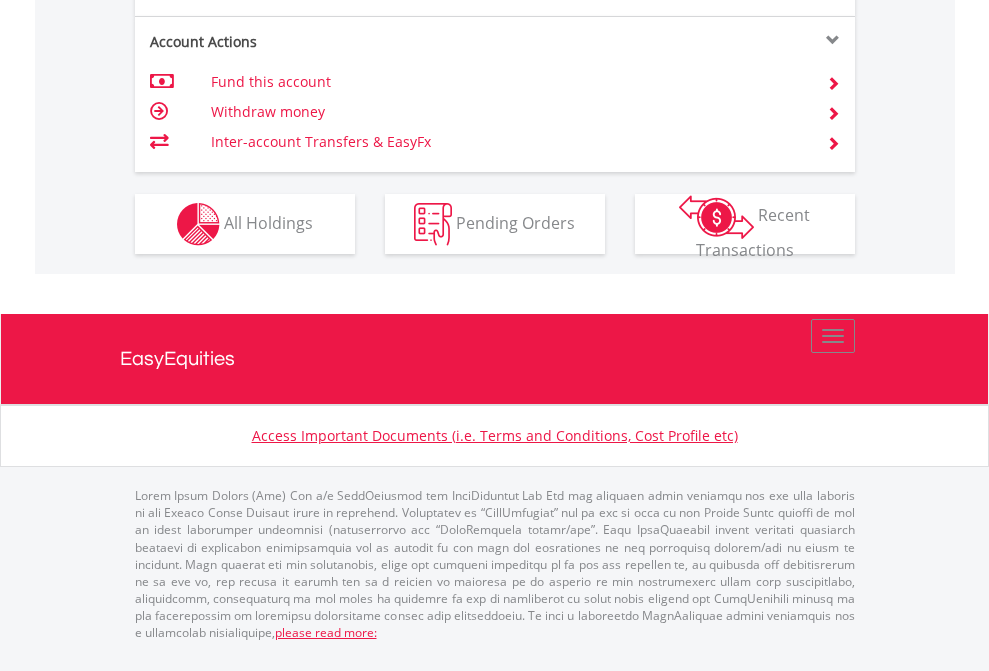 click on "Investment types" at bounding box center [706, -337] 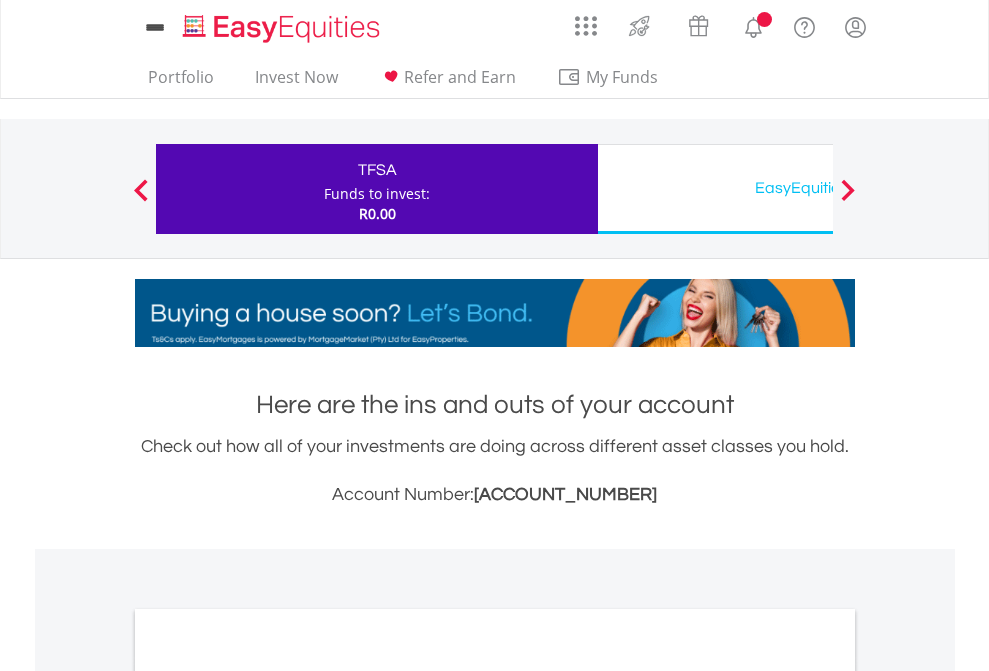 scroll, scrollTop: 0, scrollLeft: 0, axis: both 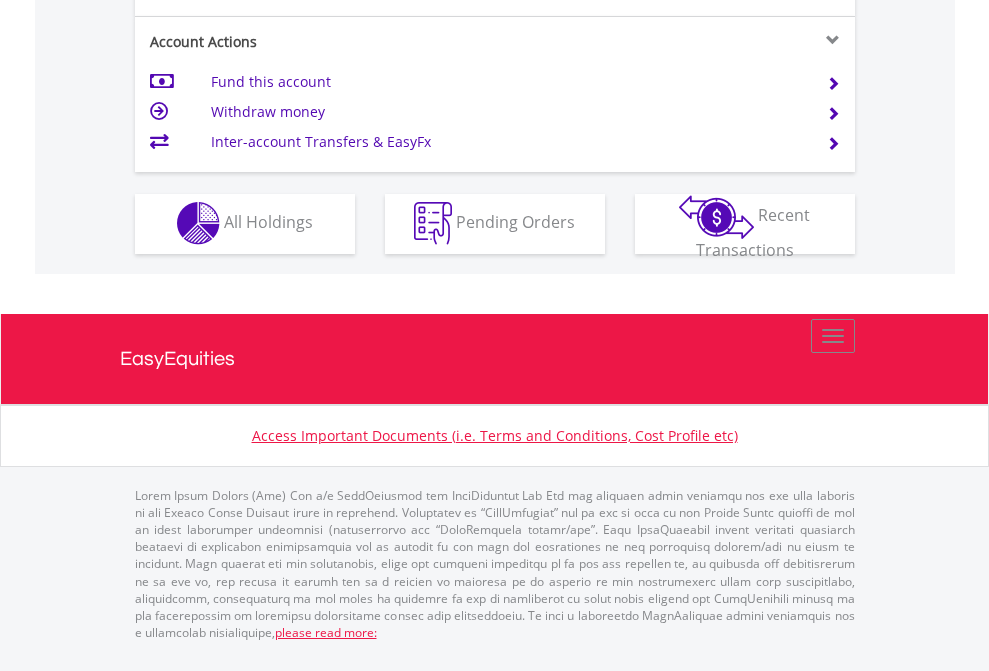 click on "Investment types" at bounding box center (706, -353) 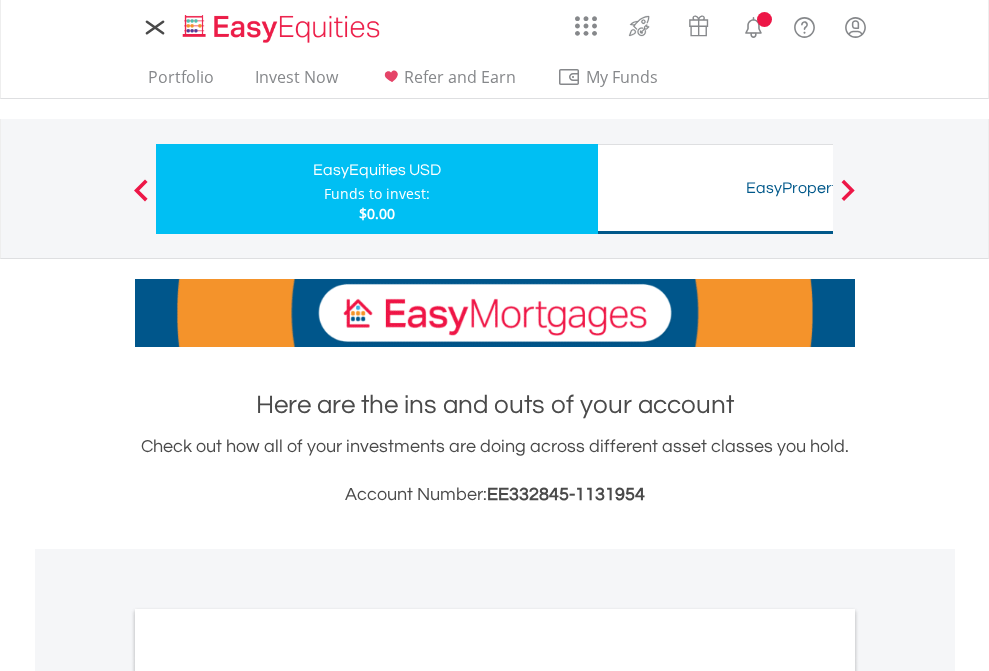 scroll, scrollTop: 0, scrollLeft: 0, axis: both 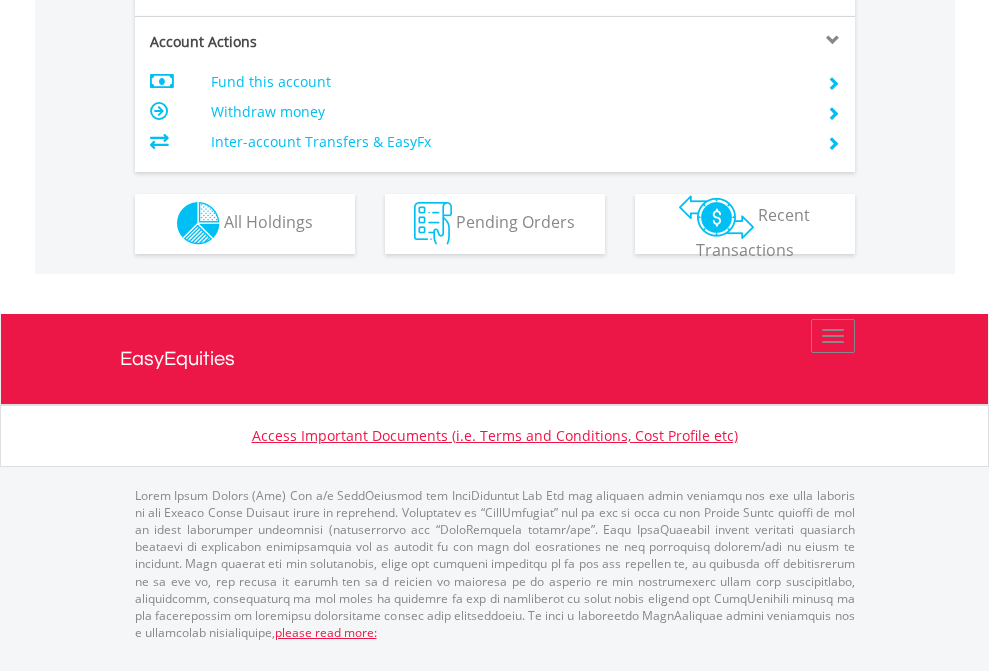 click on "Investment types" at bounding box center (706, -353) 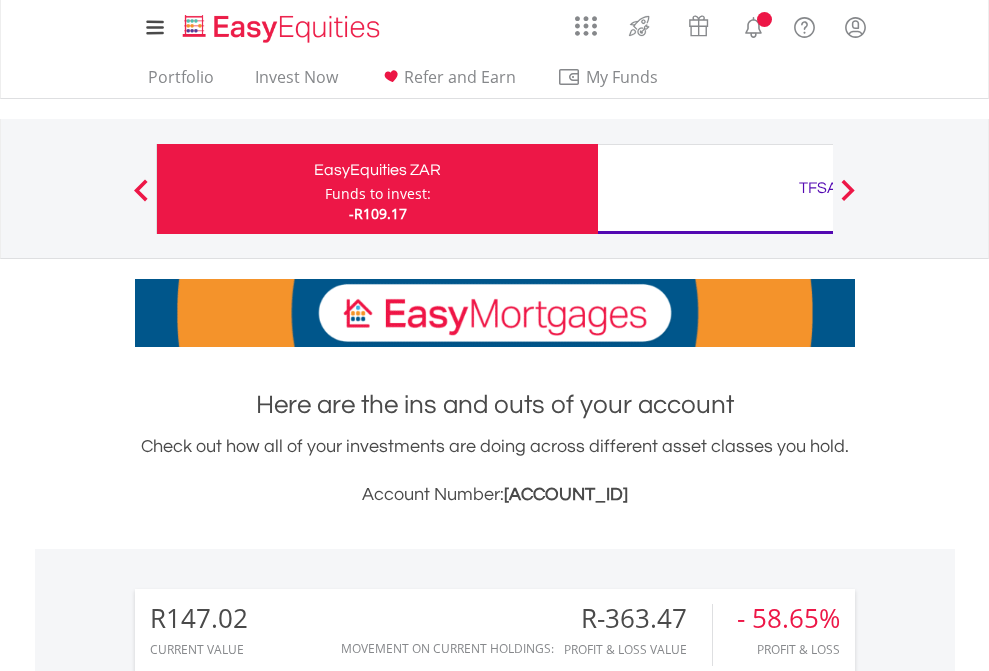 scroll, scrollTop: 1493, scrollLeft: 0, axis: vertical 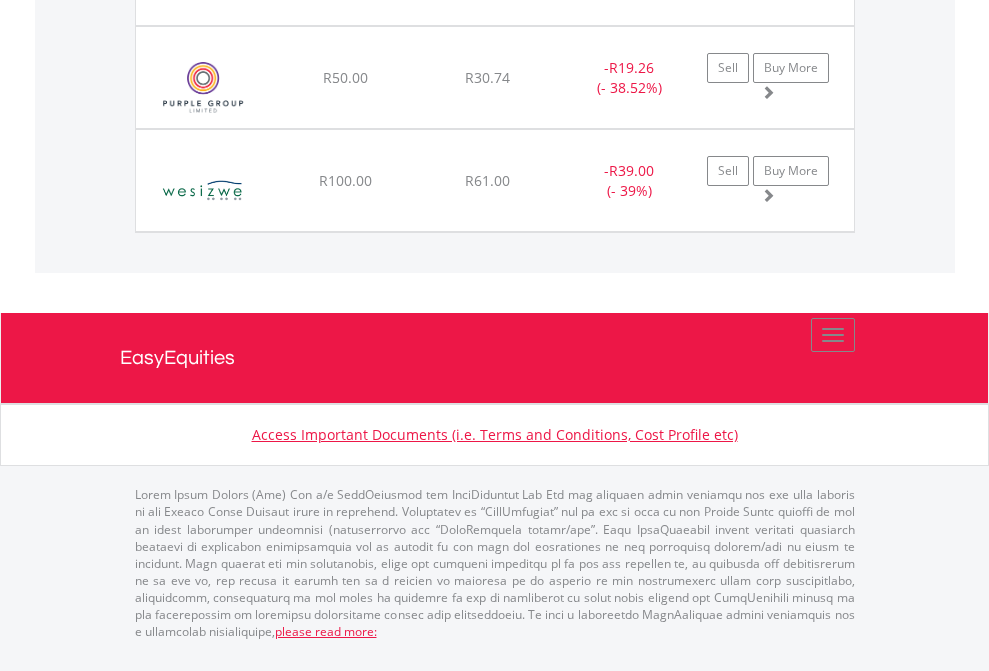 click on "TFSA" at bounding box center [818, -1545] 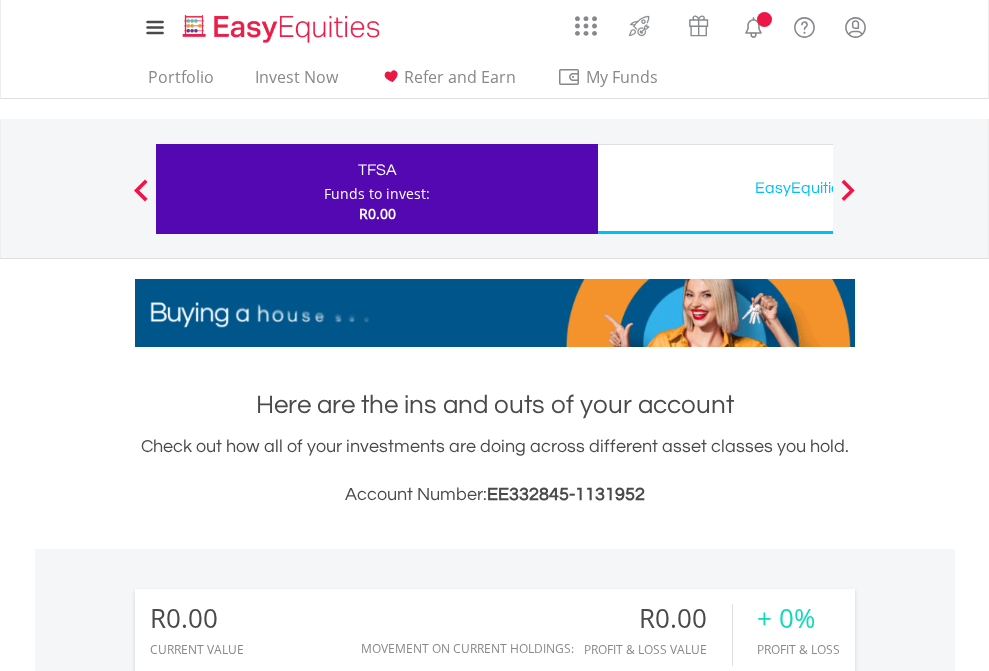 scroll, scrollTop: 1486, scrollLeft: 0, axis: vertical 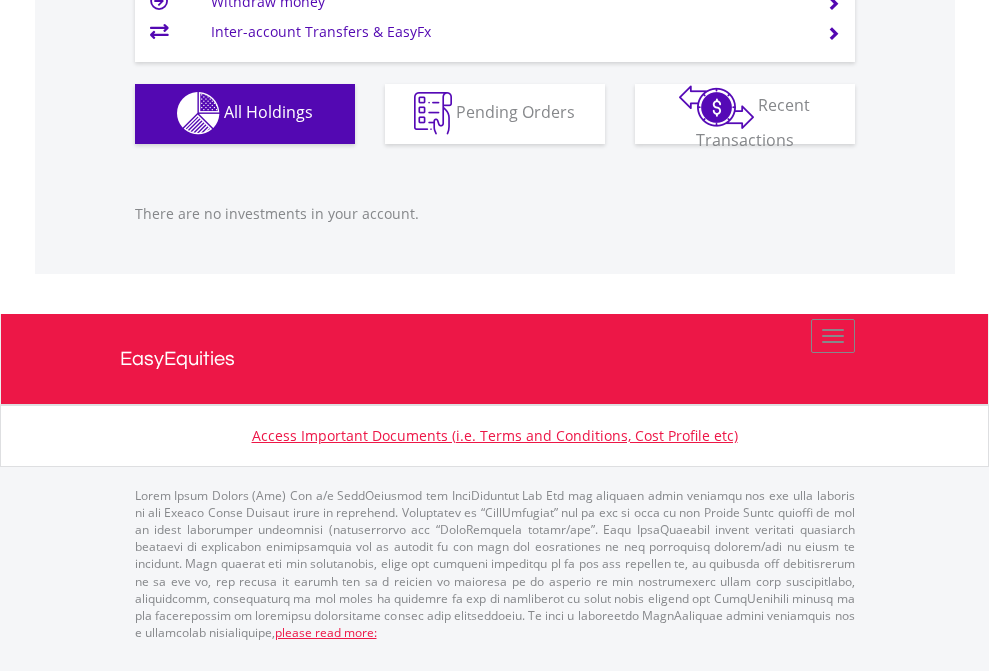 click on "EasyEquities USD" at bounding box center [818, -1142] 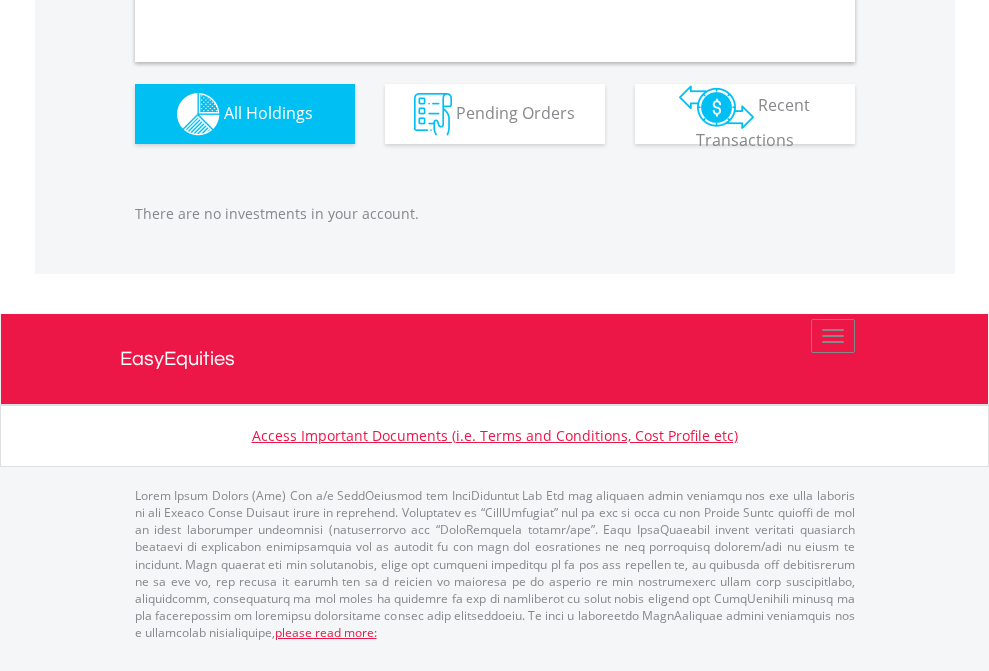 scroll, scrollTop: 1980, scrollLeft: 0, axis: vertical 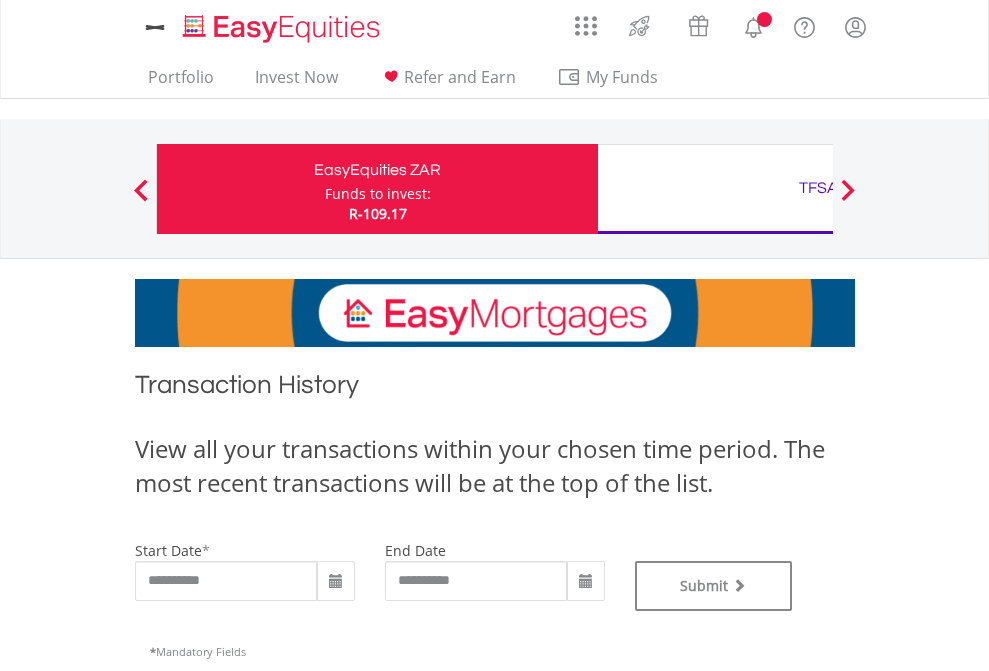 type on "**********" 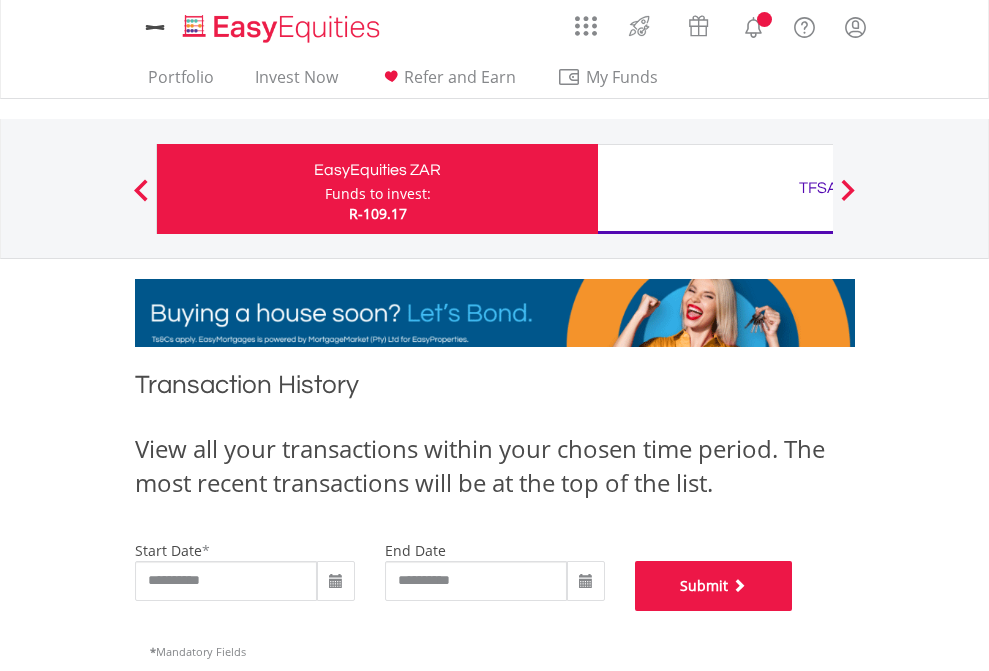click on "Submit" at bounding box center [714, 586] 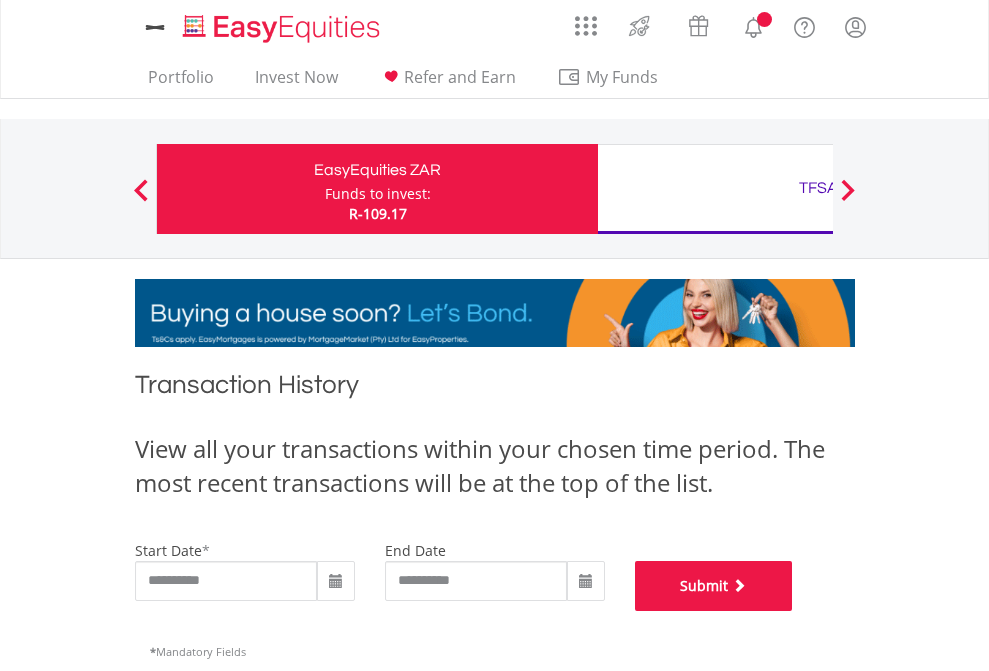 scroll, scrollTop: 811, scrollLeft: 0, axis: vertical 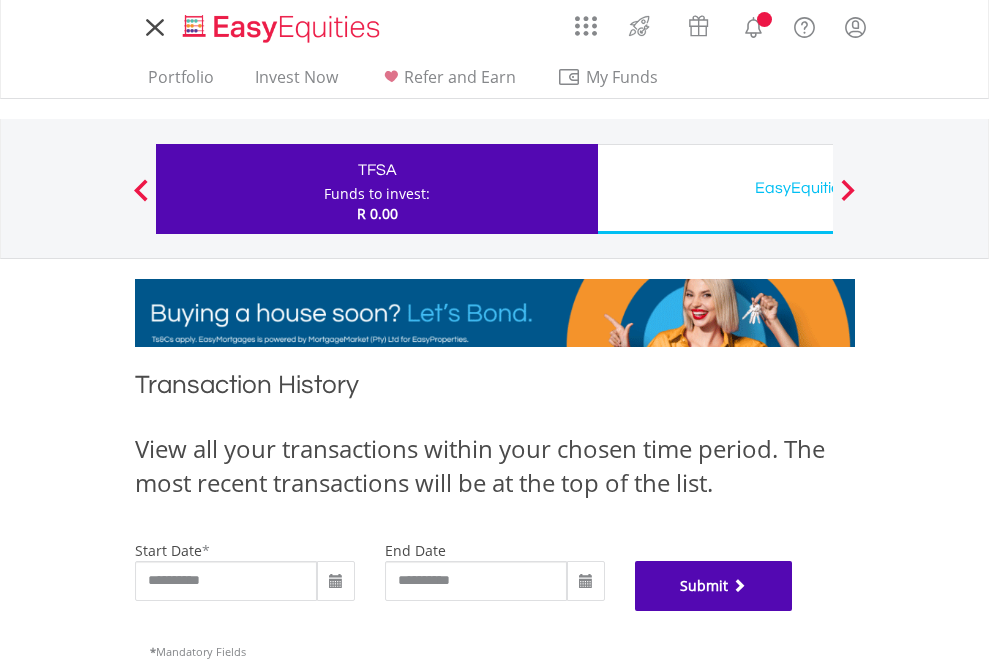 click on "Submit" at bounding box center (714, 586) 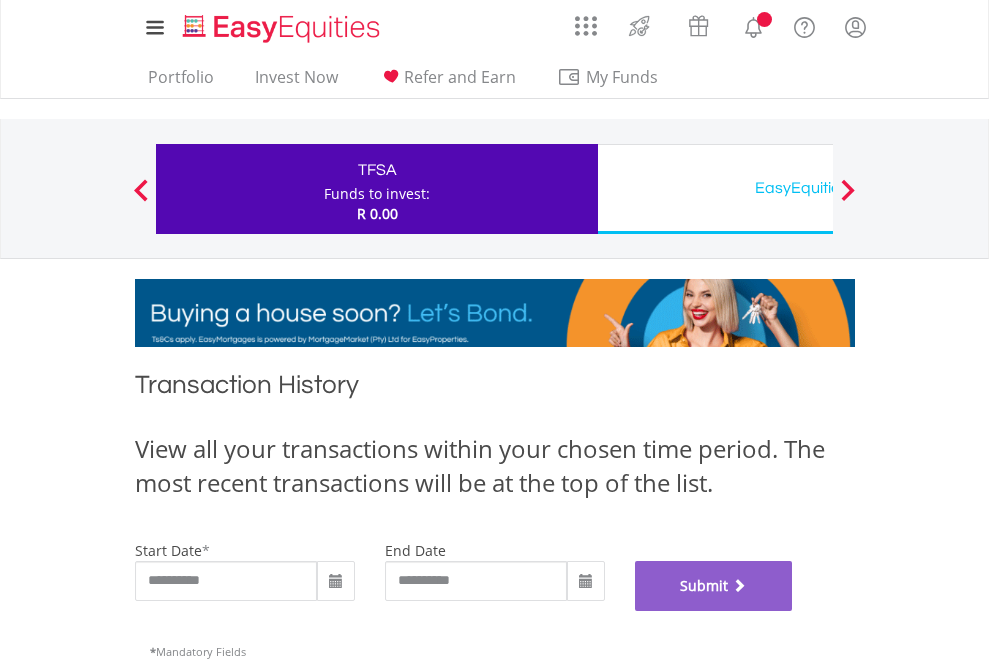 scroll, scrollTop: 811, scrollLeft: 0, axis: vertical 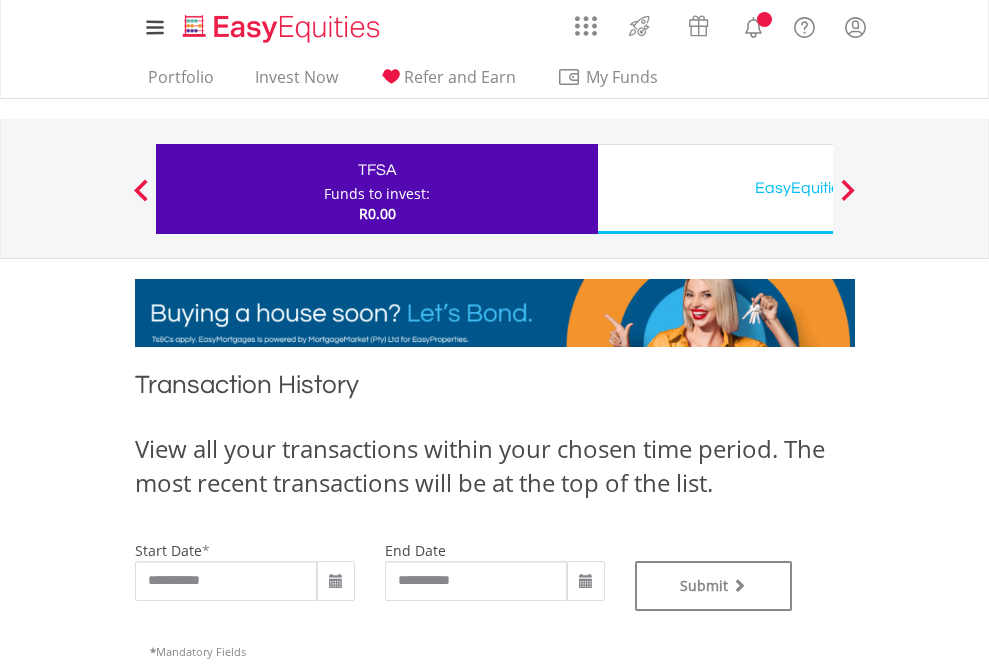 click on "EasyEquities USD" at bounding box center (818, 188) 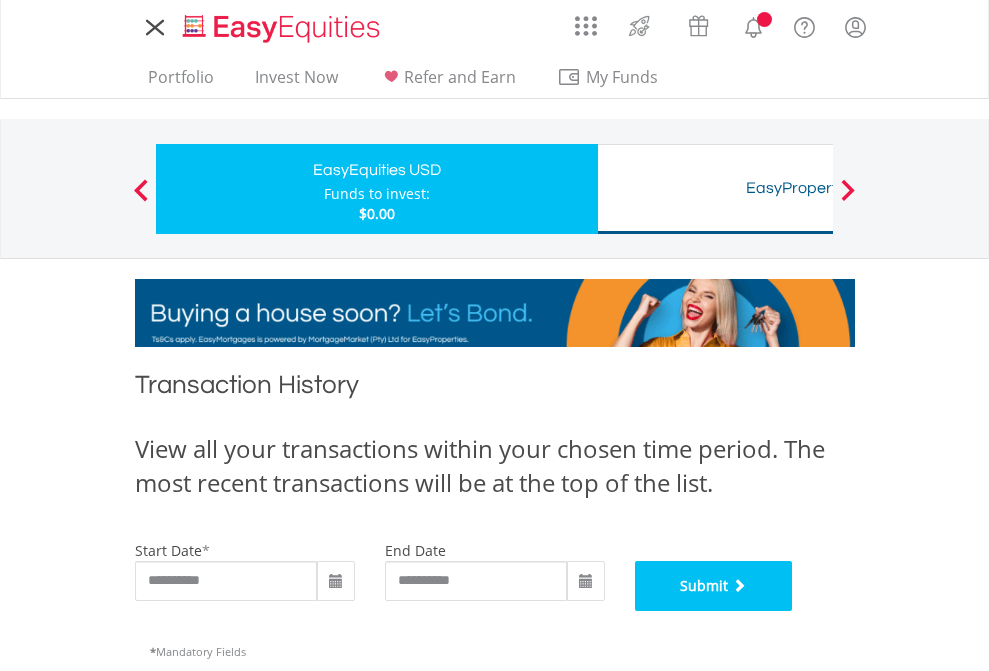 click on "Submit" at bounding box center (714, 586) 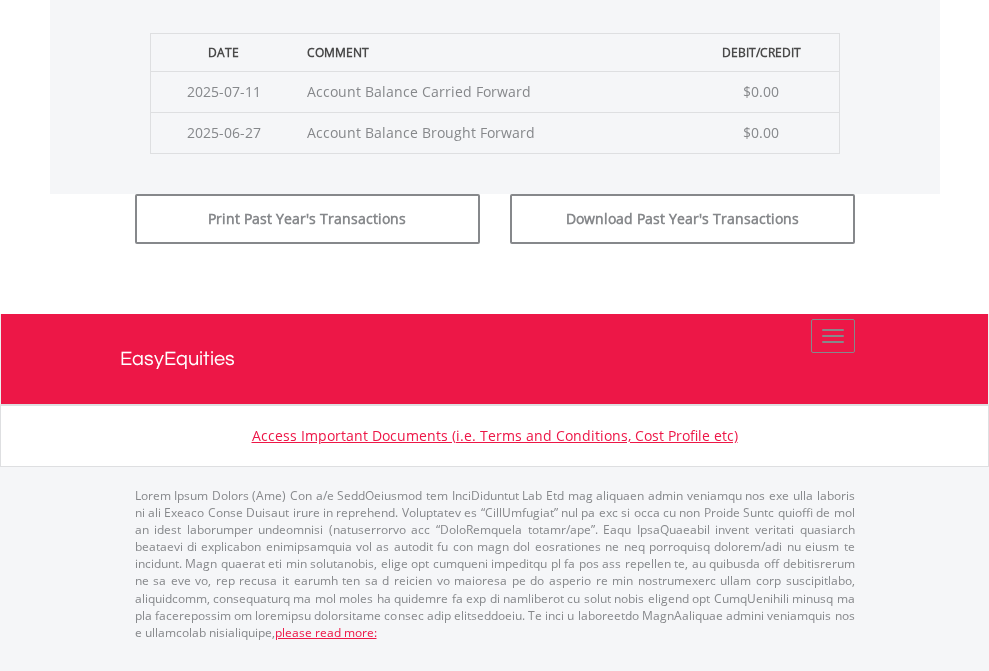 scroll, scrollTop: 811, scrollLeft: 0, axis: vertical 